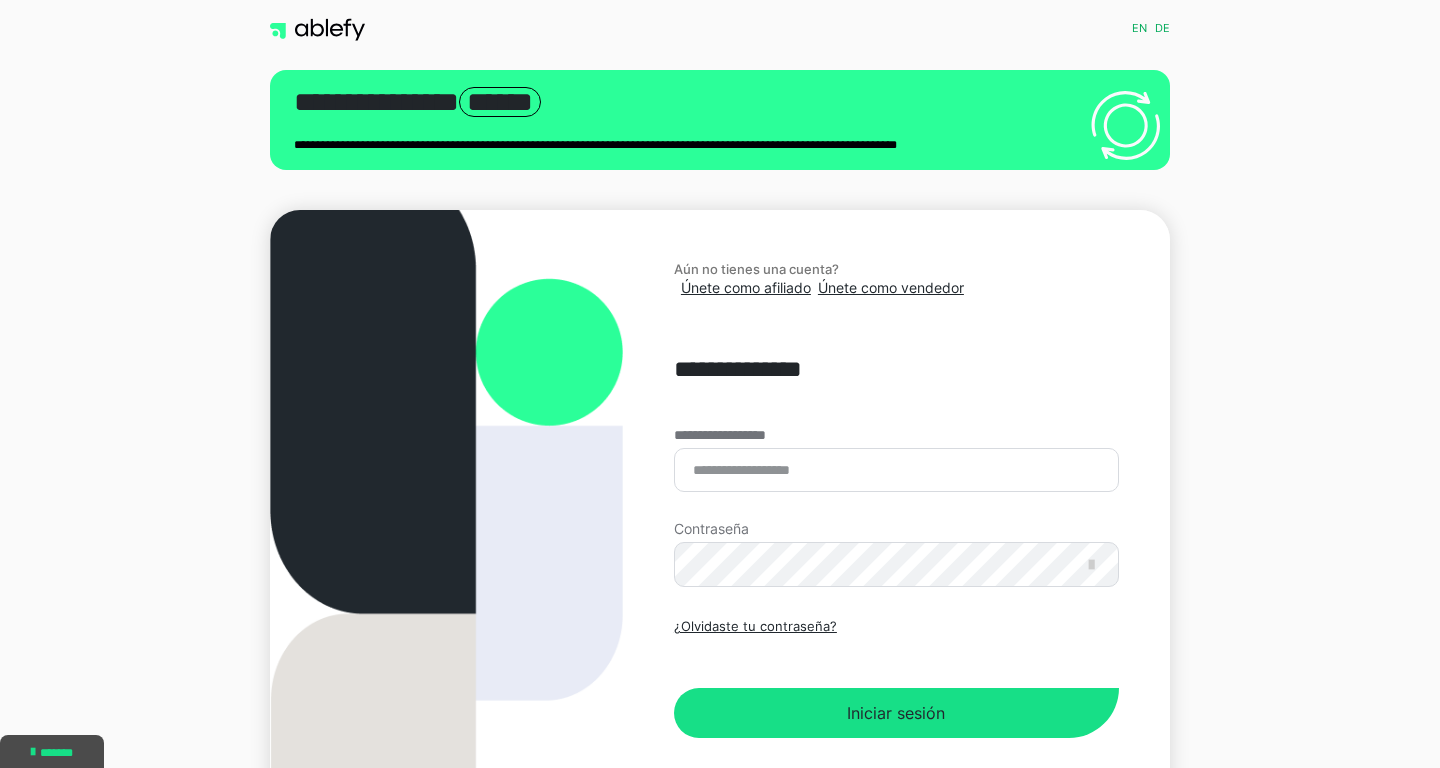 scroll, scrollTop: 0, scrollLeft: 0, axis: both 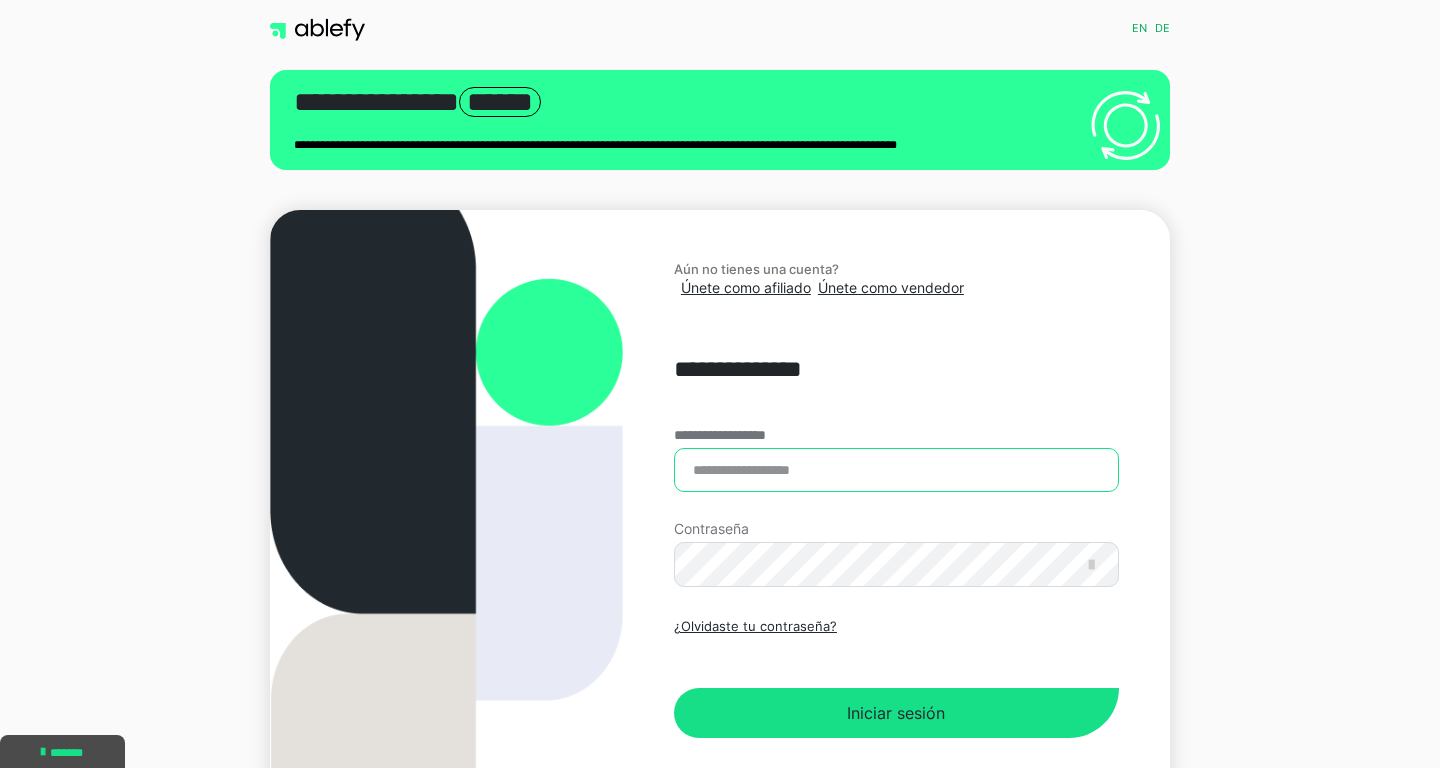 click on "**********" at bounding box center (896, 470) 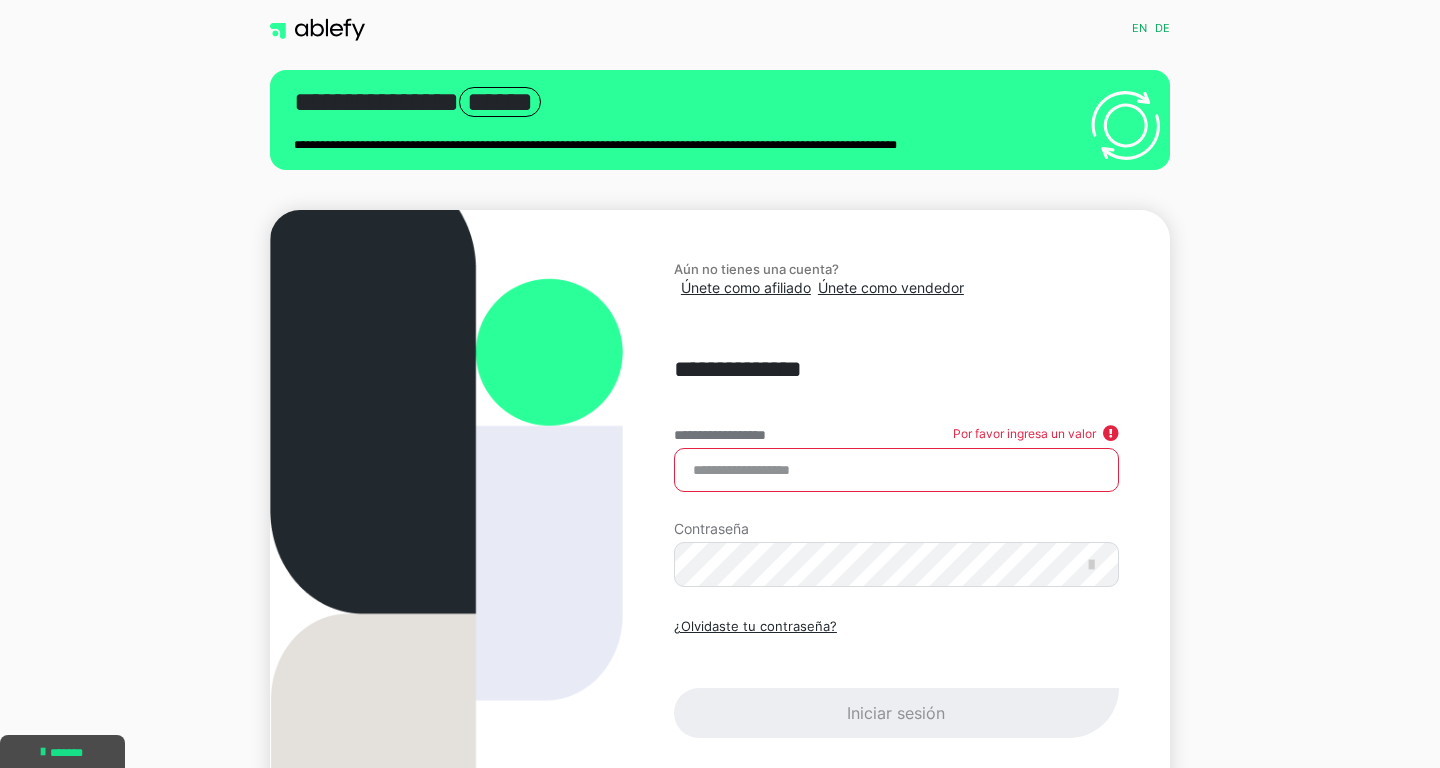 type on "**********" 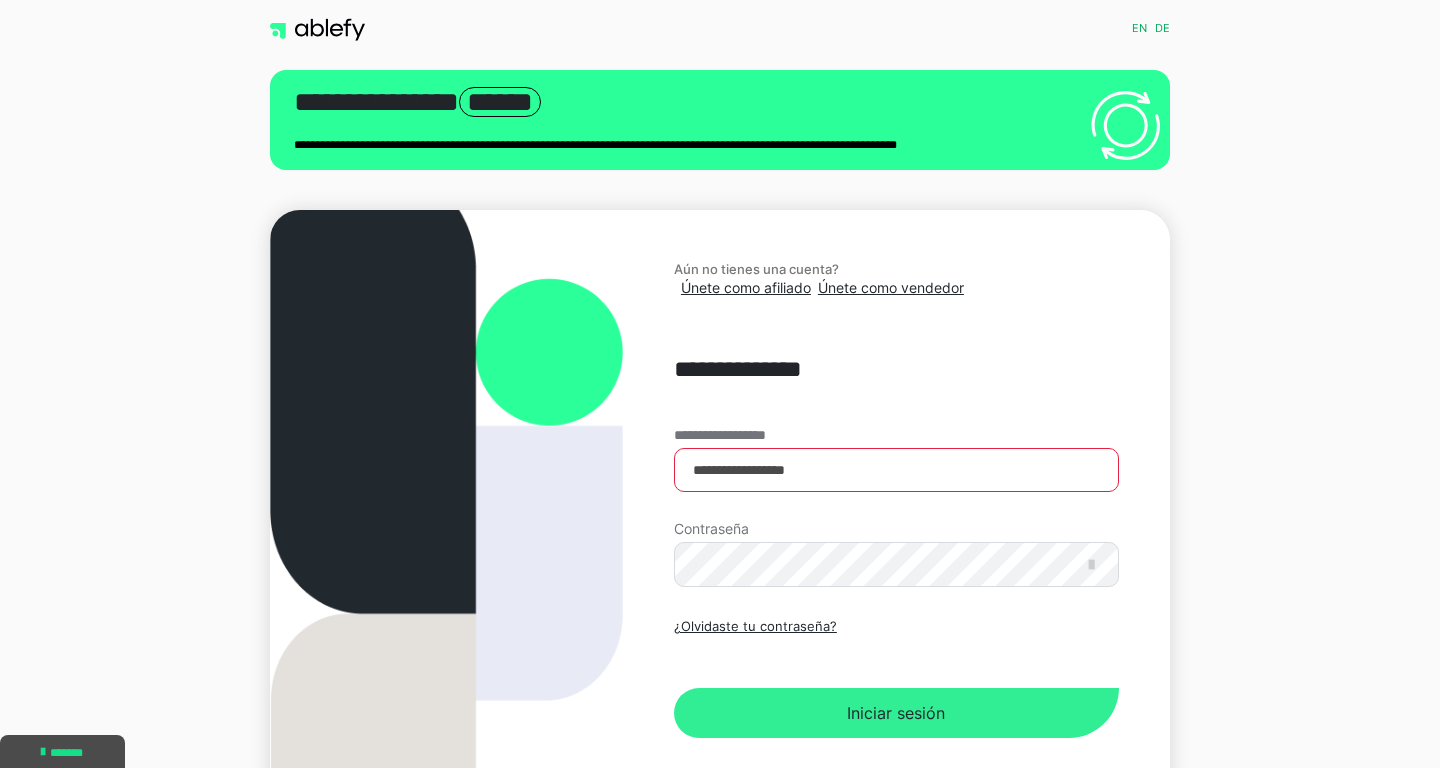 click on "Iniciar sesión" at bounding box center (896, 713) 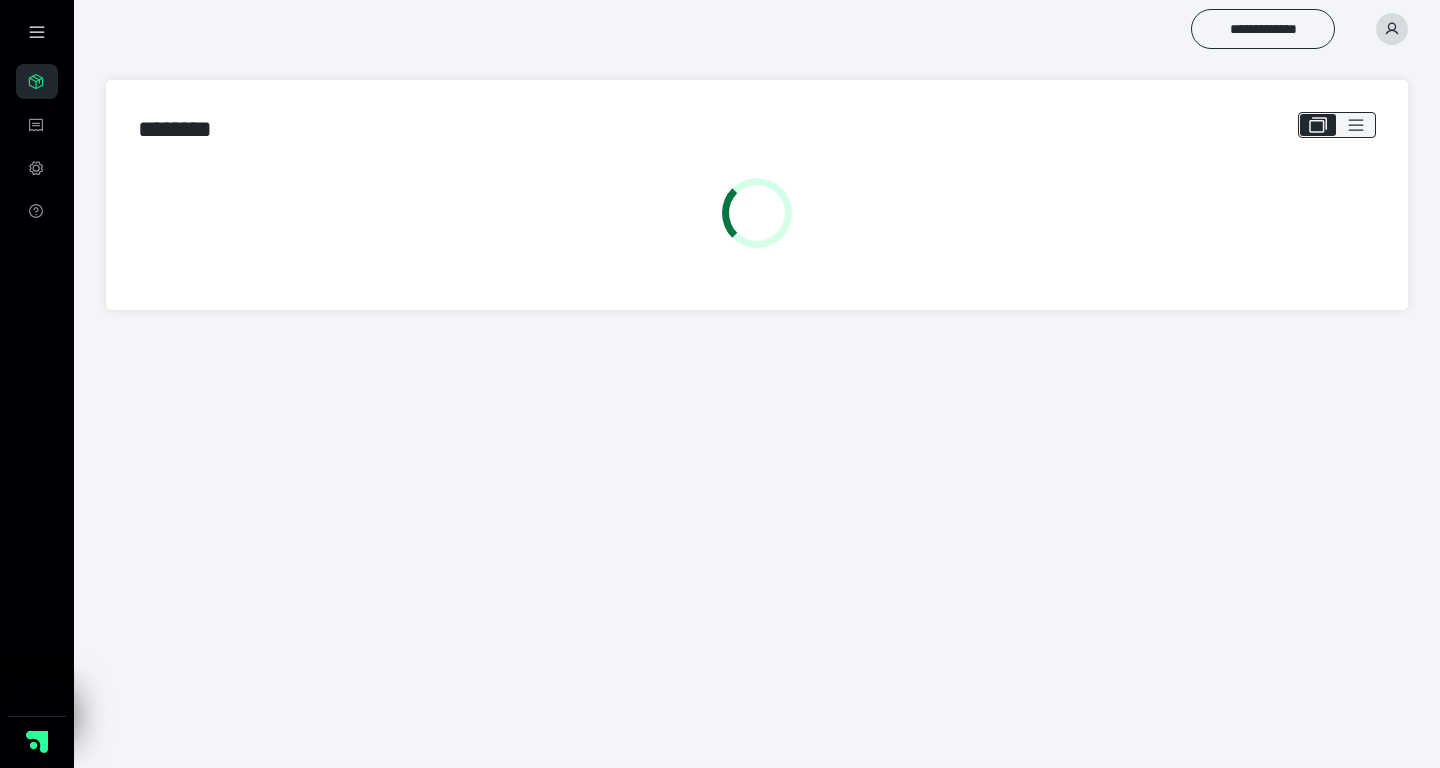 scroll, scrollTop: 0, scrollLeft: 0, axis: both 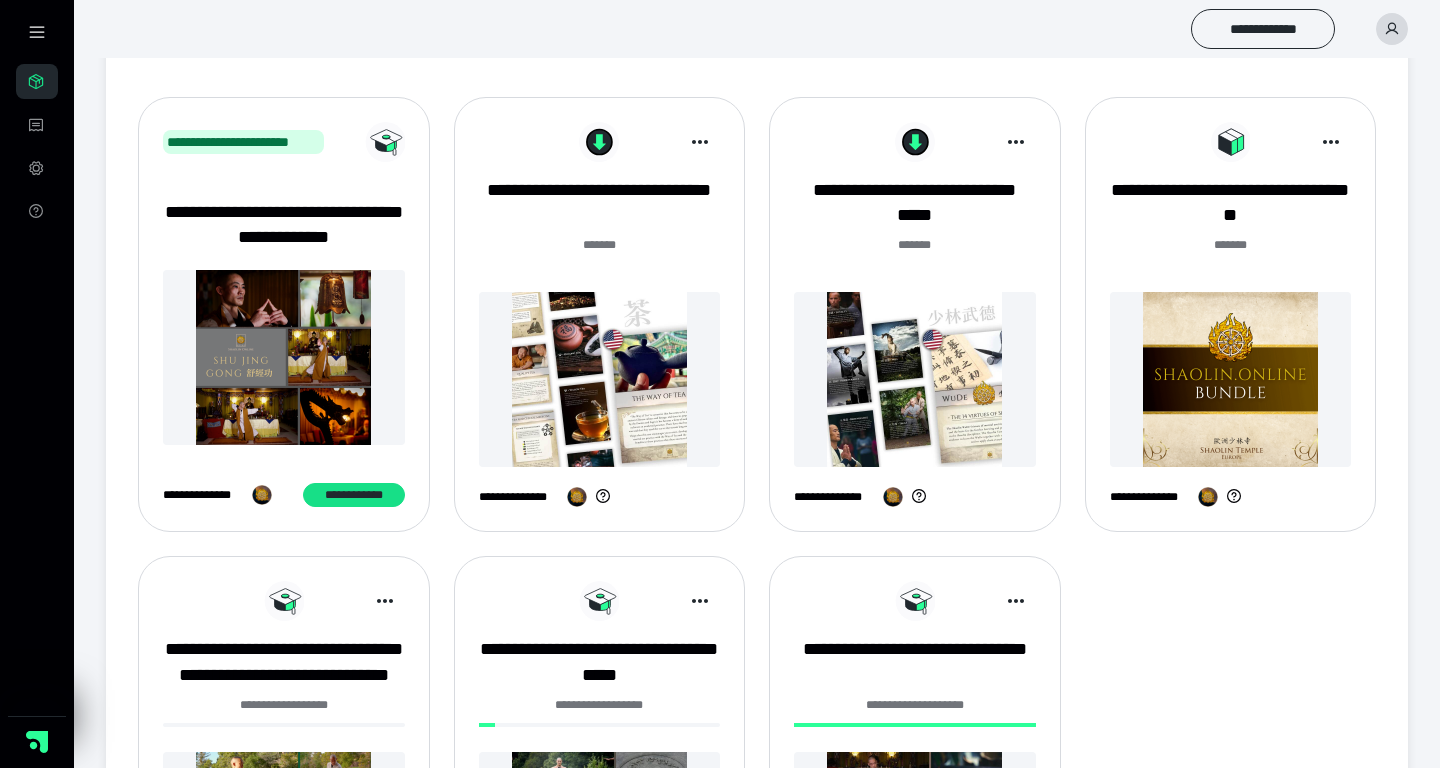 click at bounding box center (1231, 379) 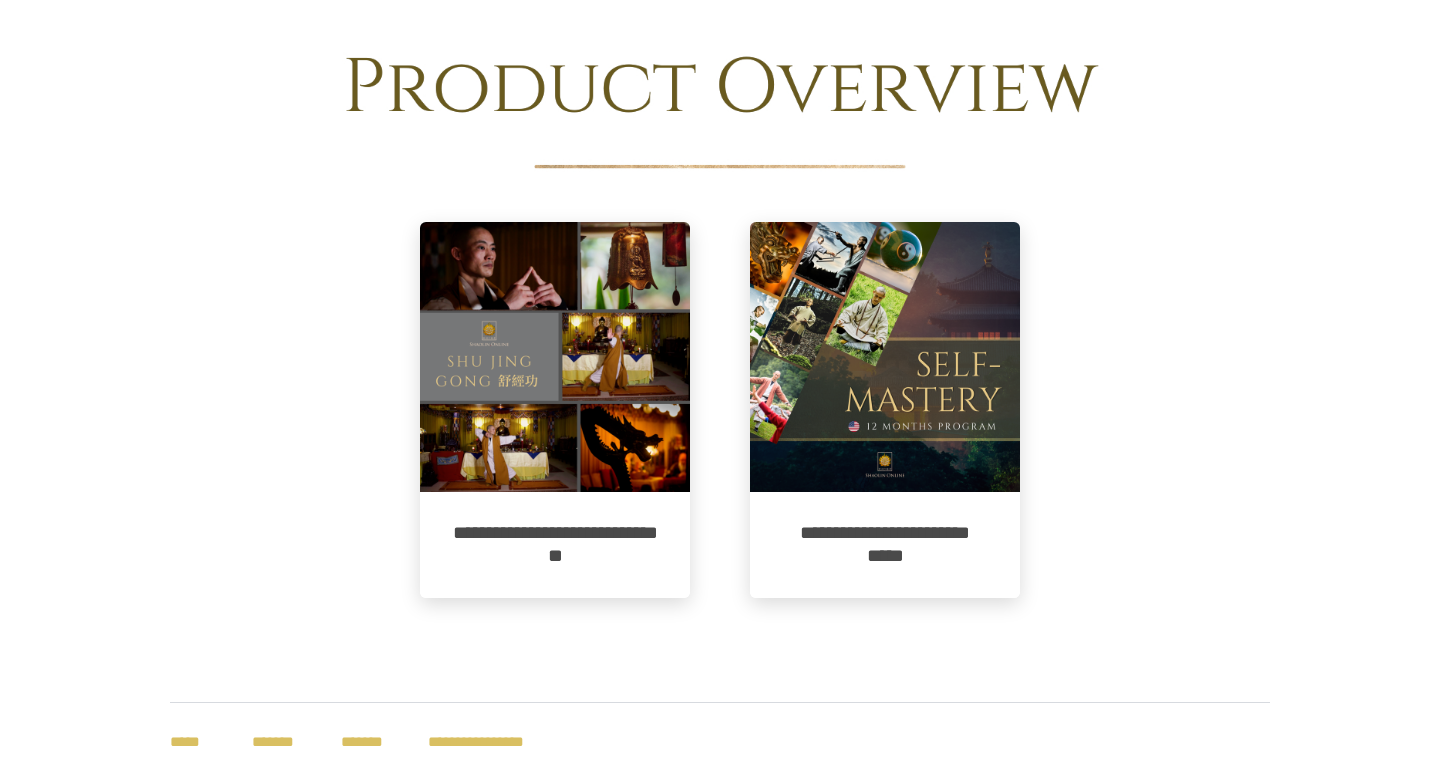 scroll, scrollTop: 11, scrollLeft: 0, axis: vertical 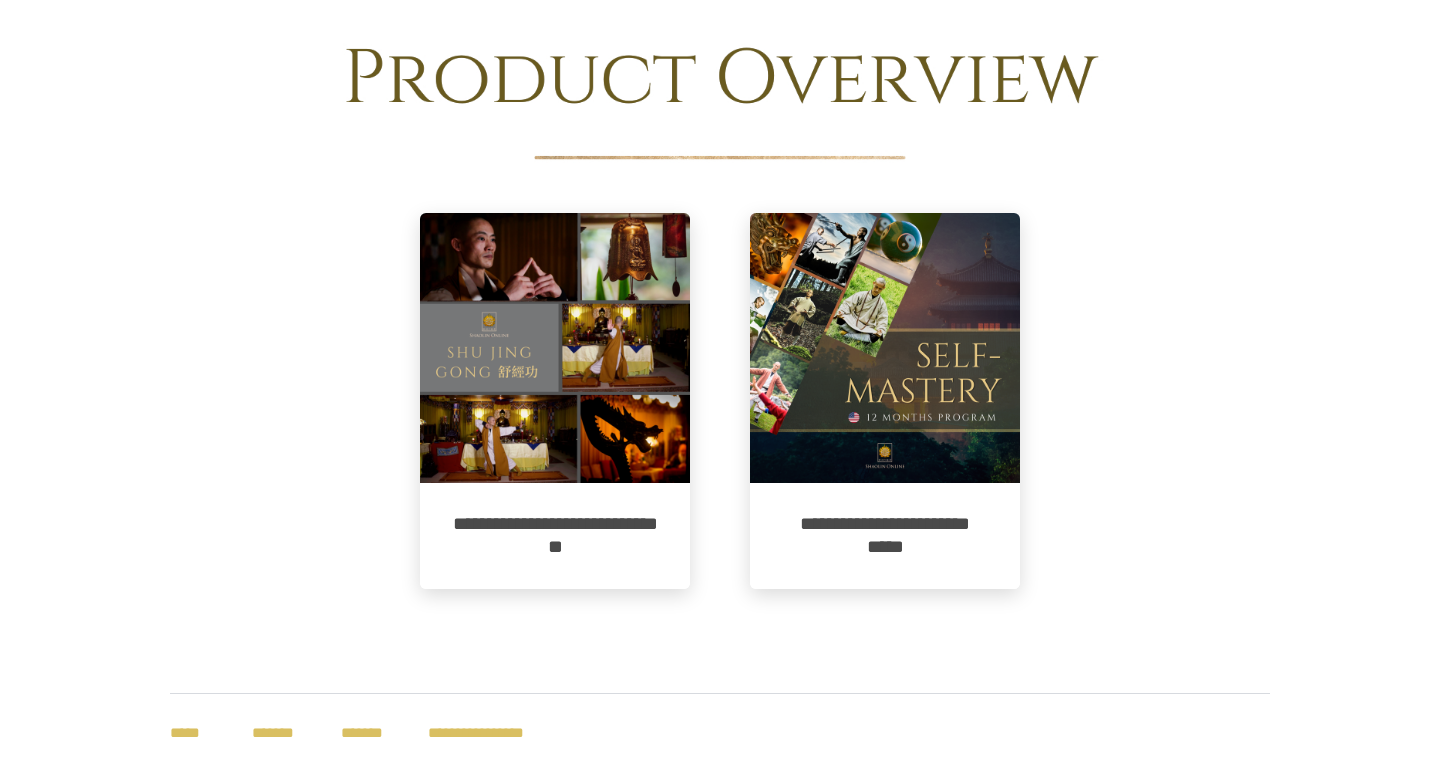 click at bounding box center [885, 348] 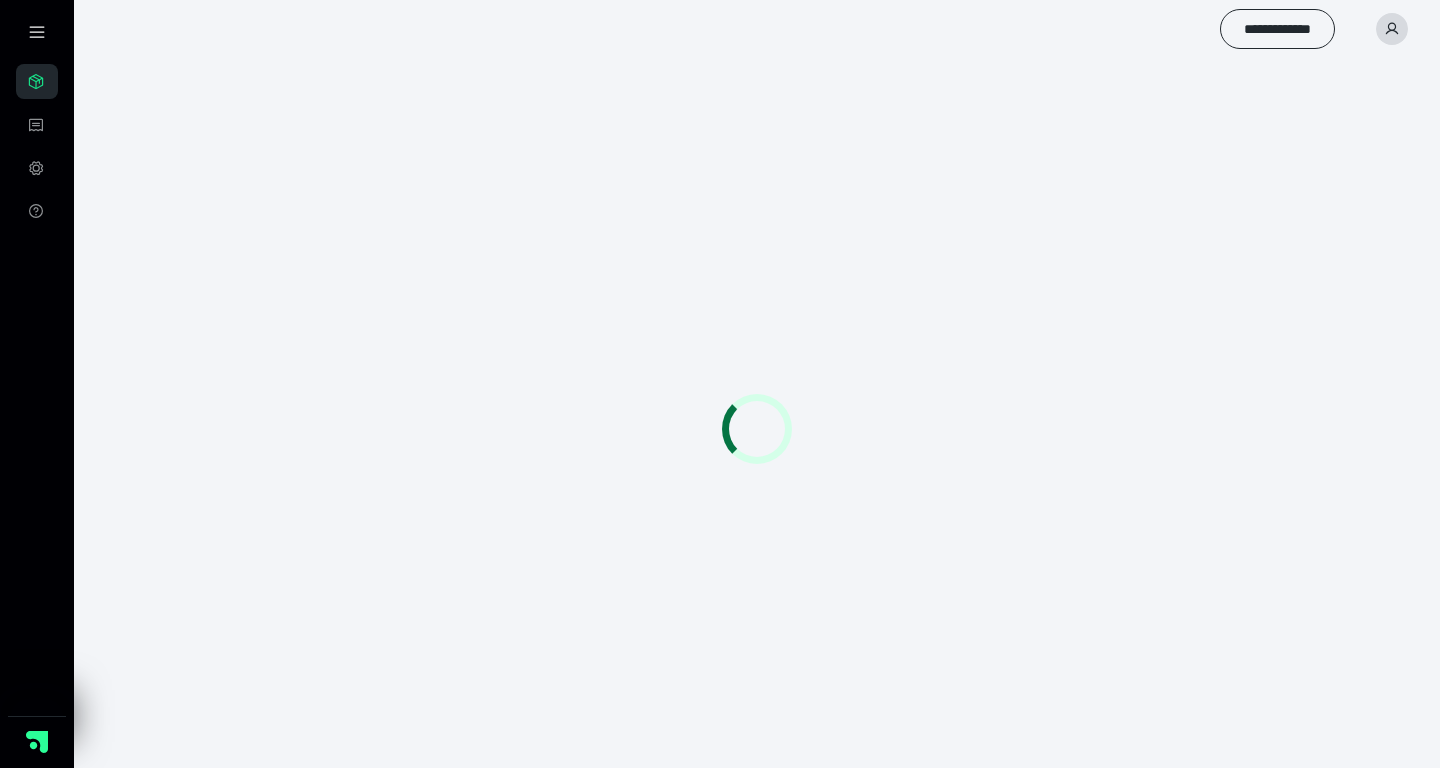 scroll, scrollTop: 0, scrollLeft: 0, axis: both 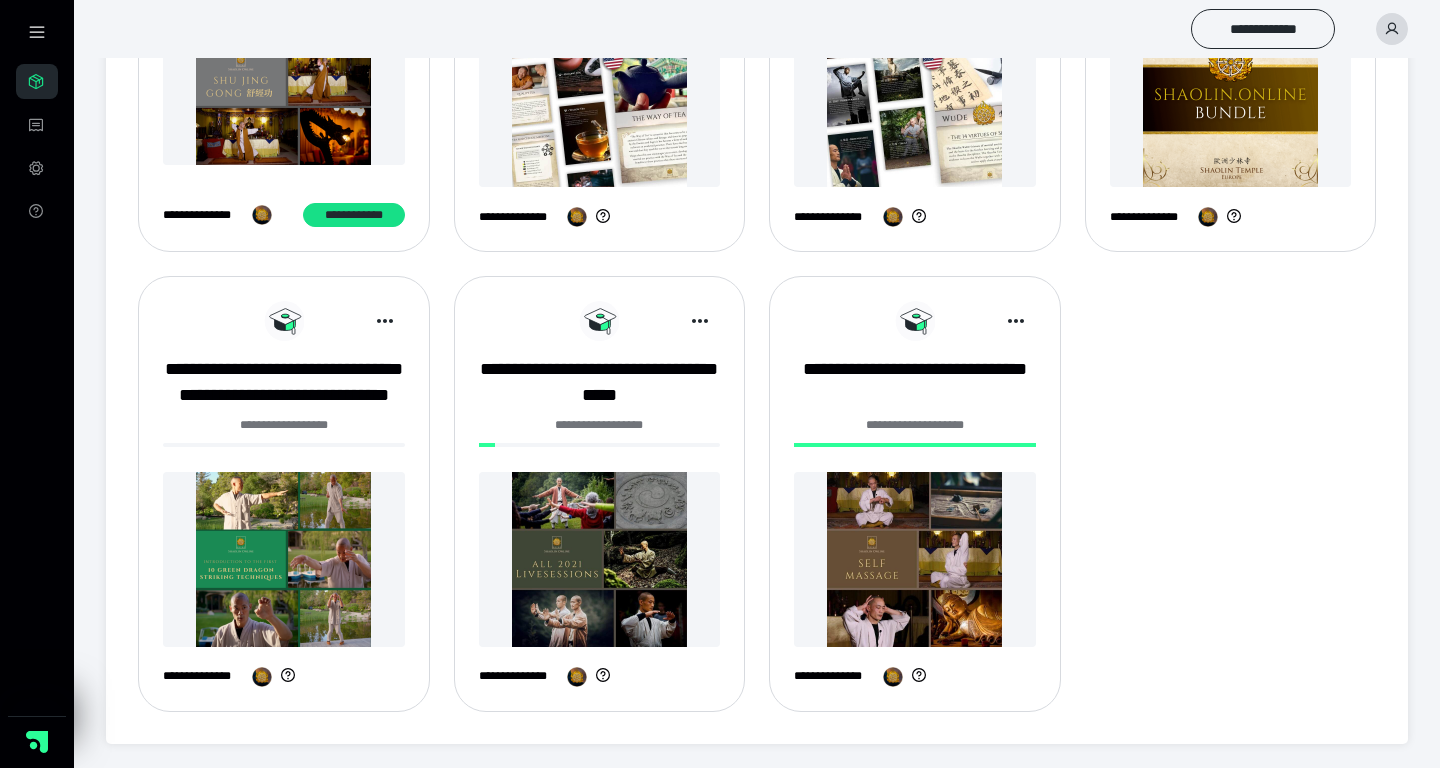 click at bounding box center (915, 559) 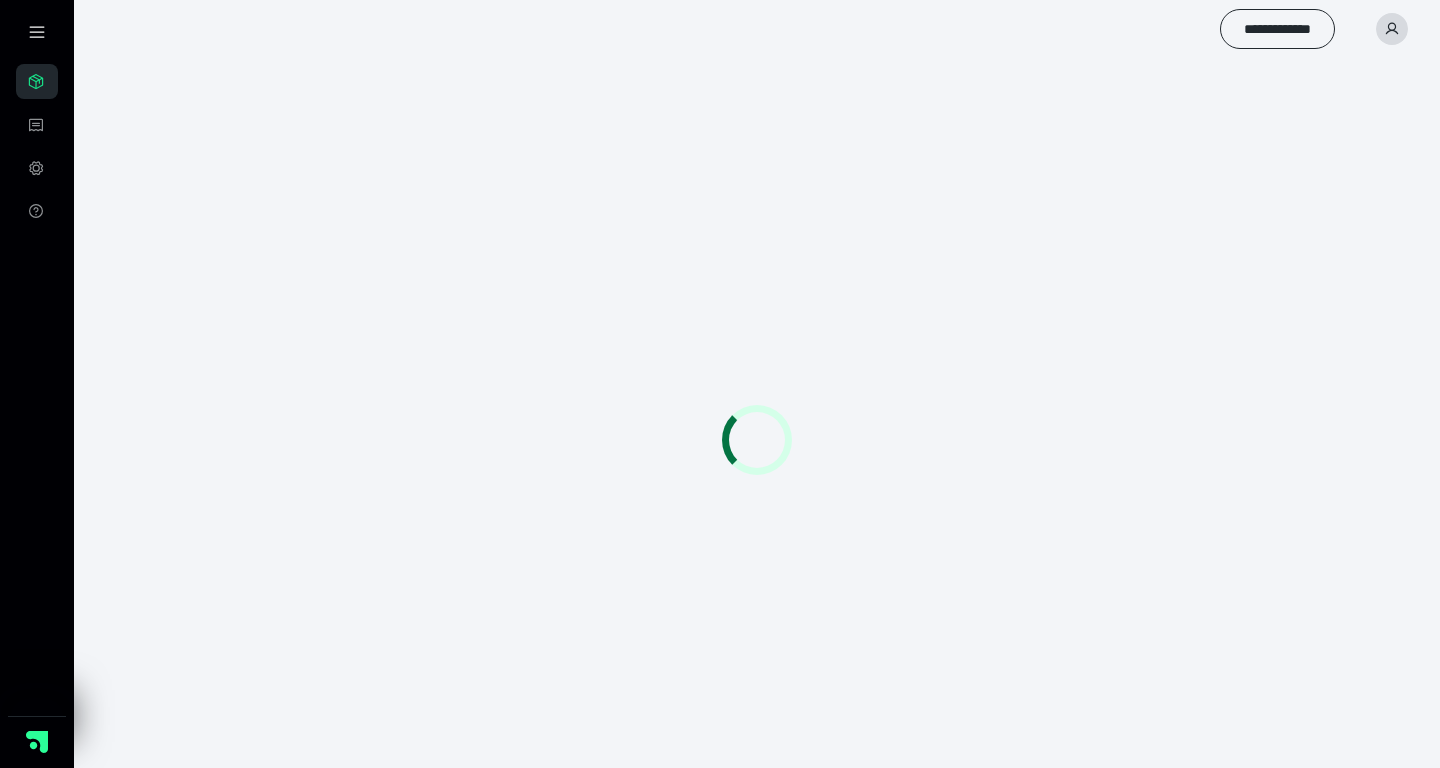 scroll, scrollTop: 0, scrollLeft: 0, axis: both 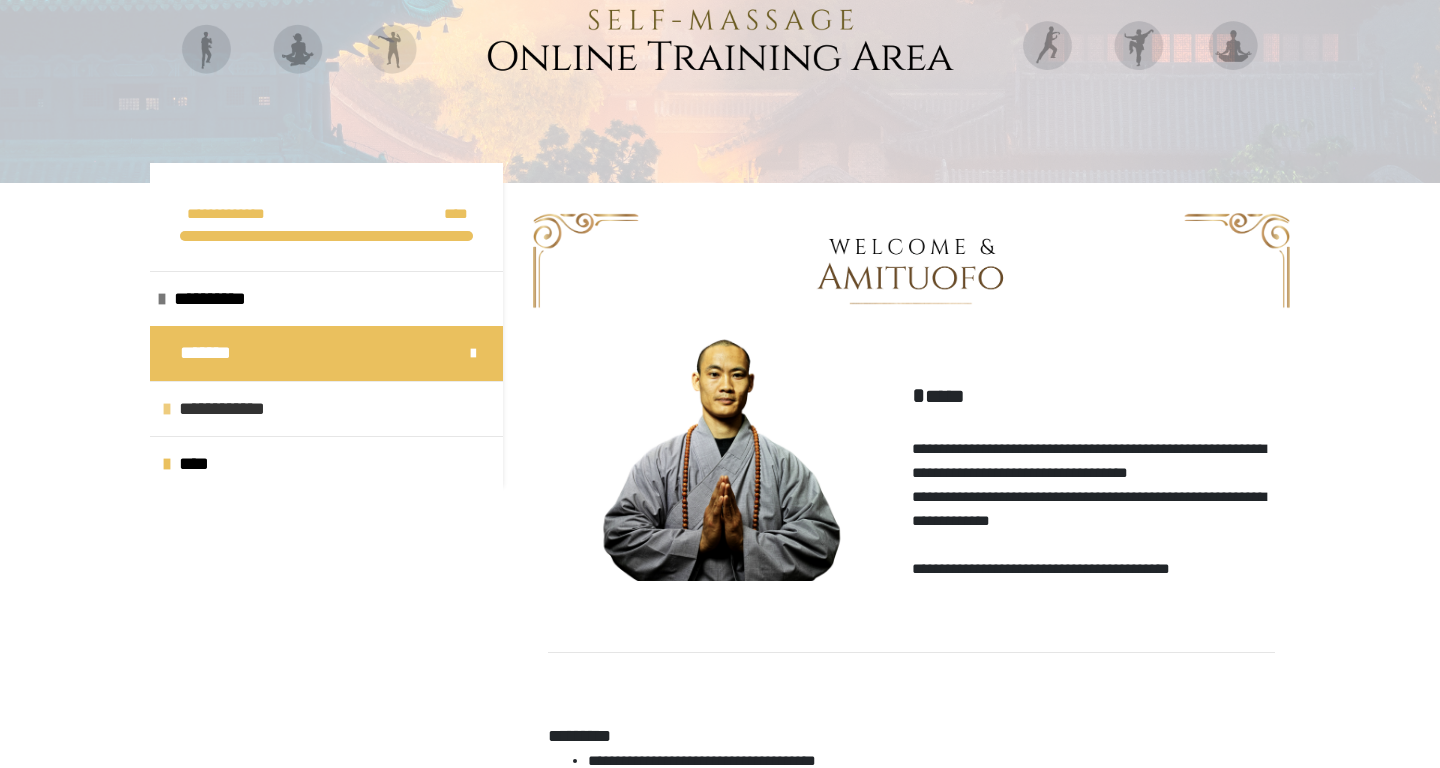 click on "**********" at bounding box center [326, 409] 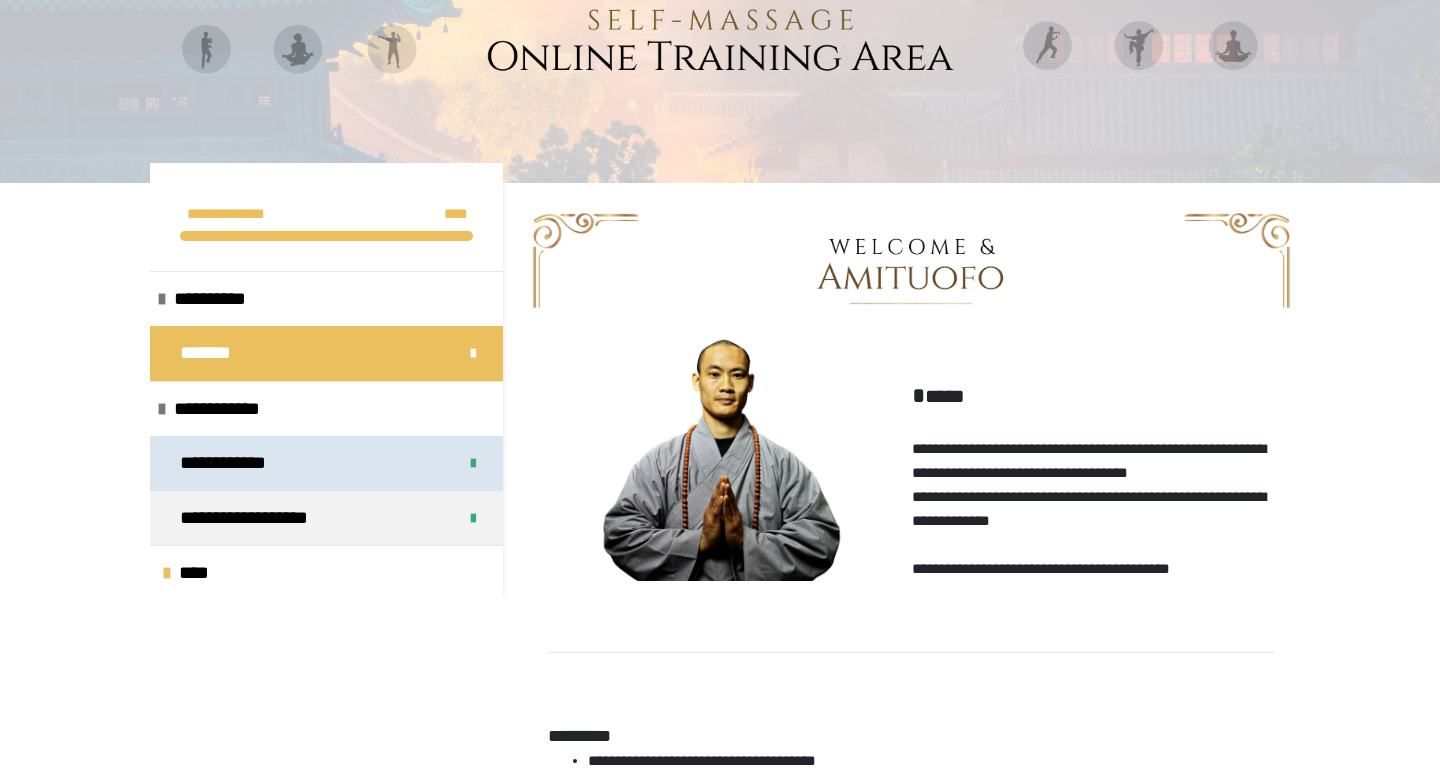 click on "**********" at bounding box center (326, 463) 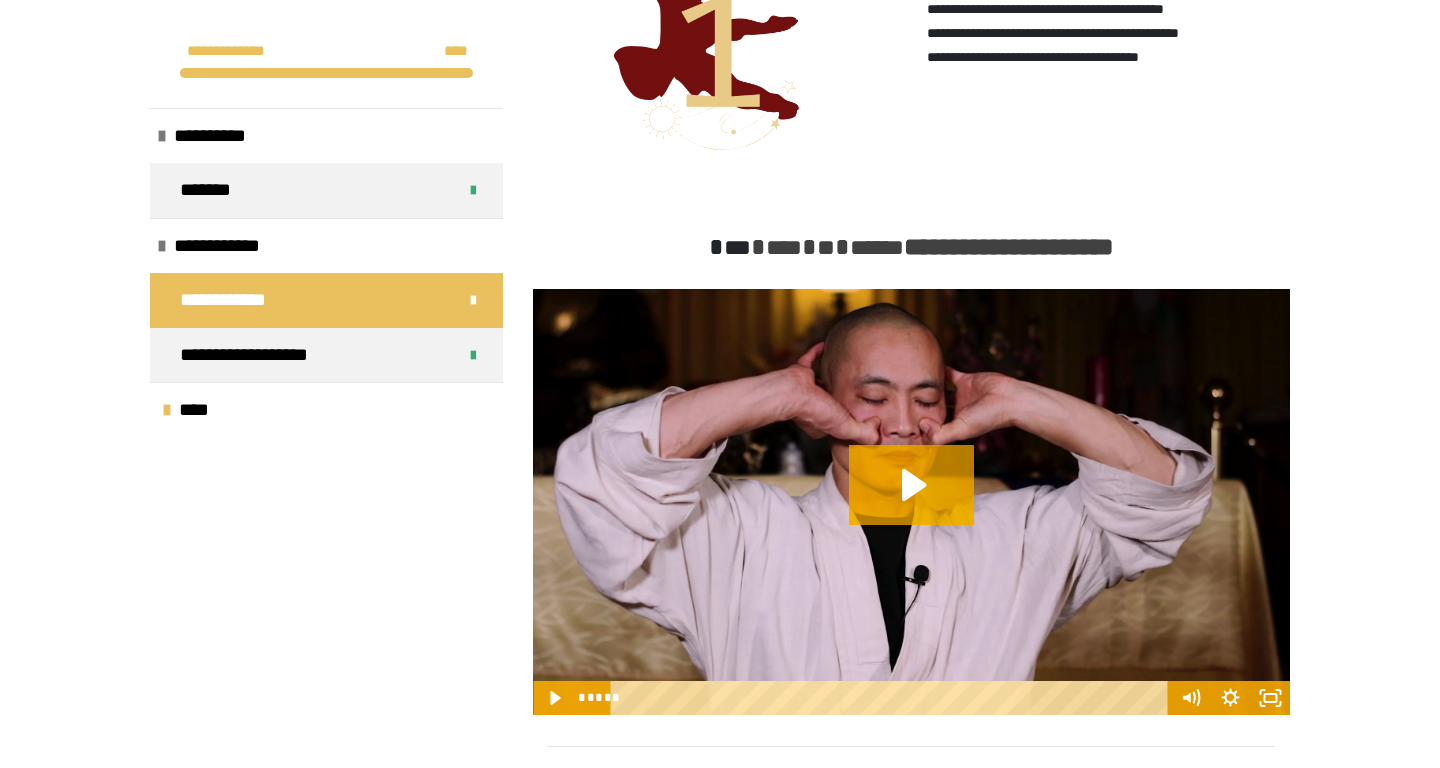 scroll, scrollTop: 536, scrollLeft: 0, axis: vertical 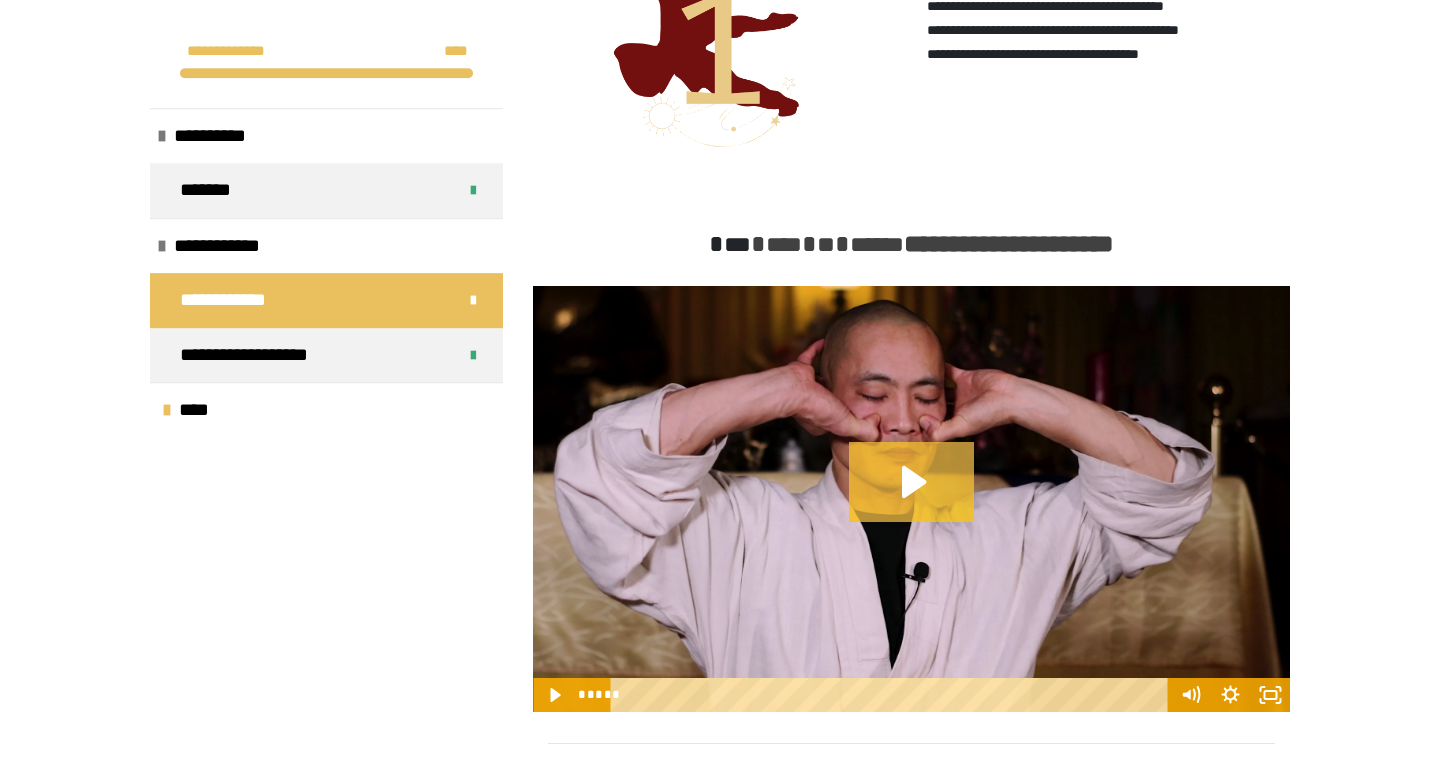 click 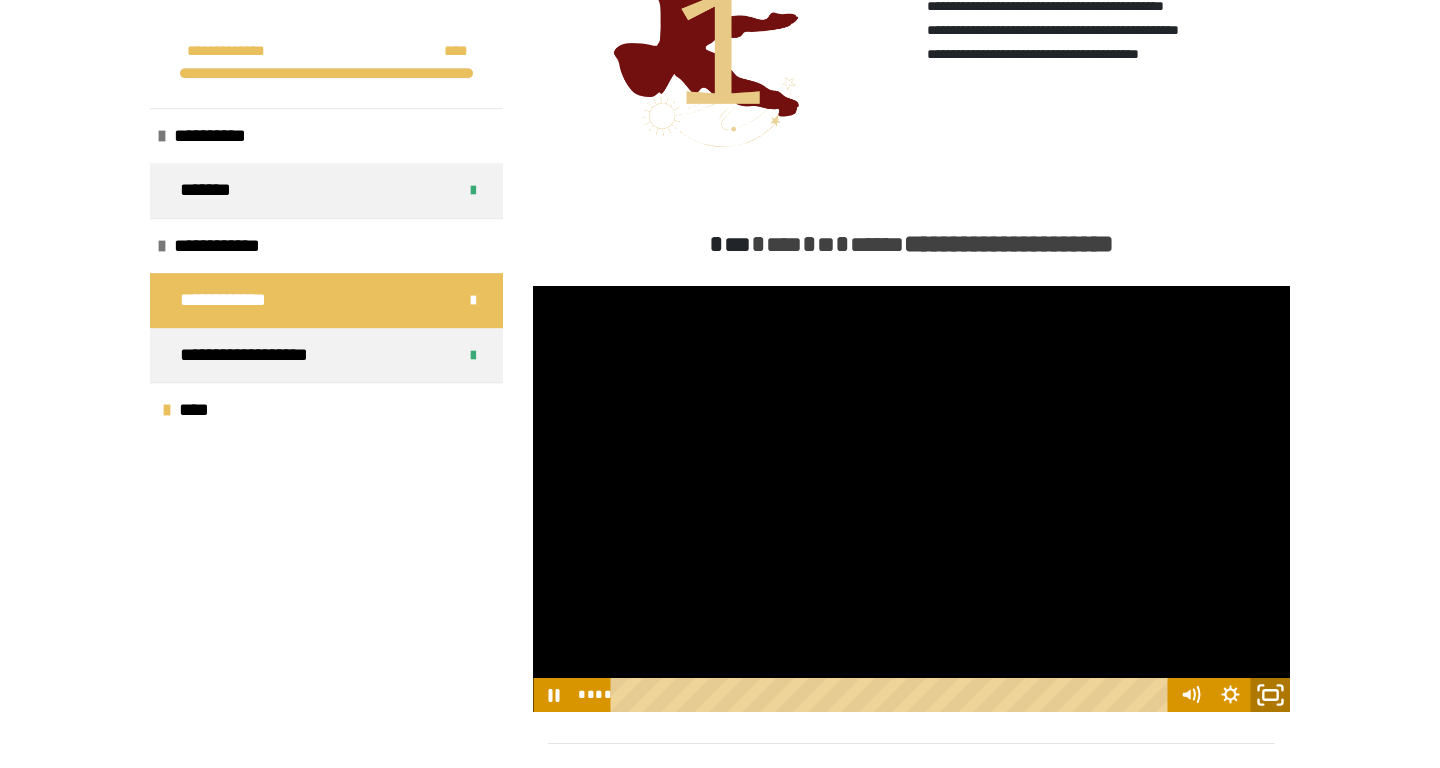click 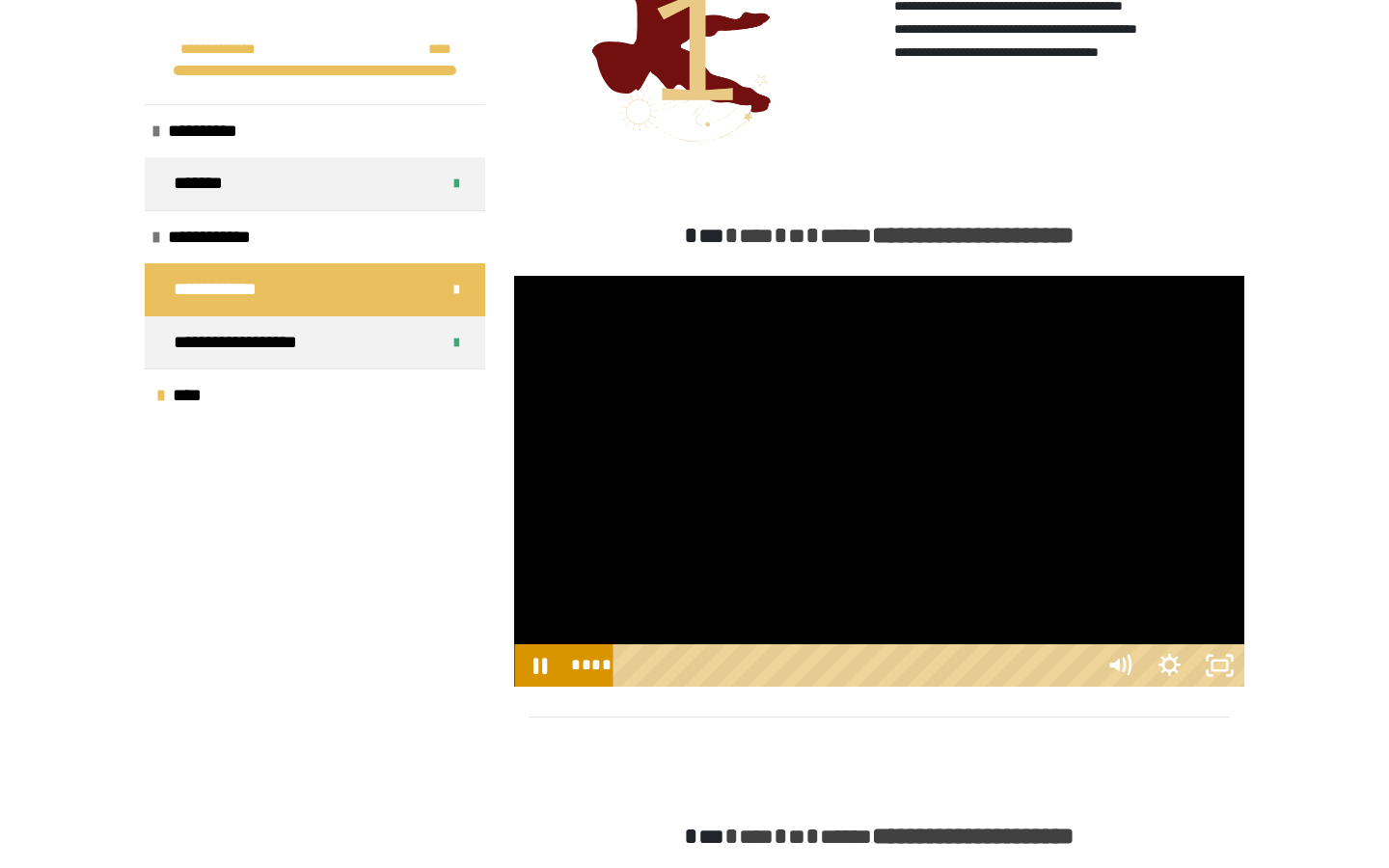type 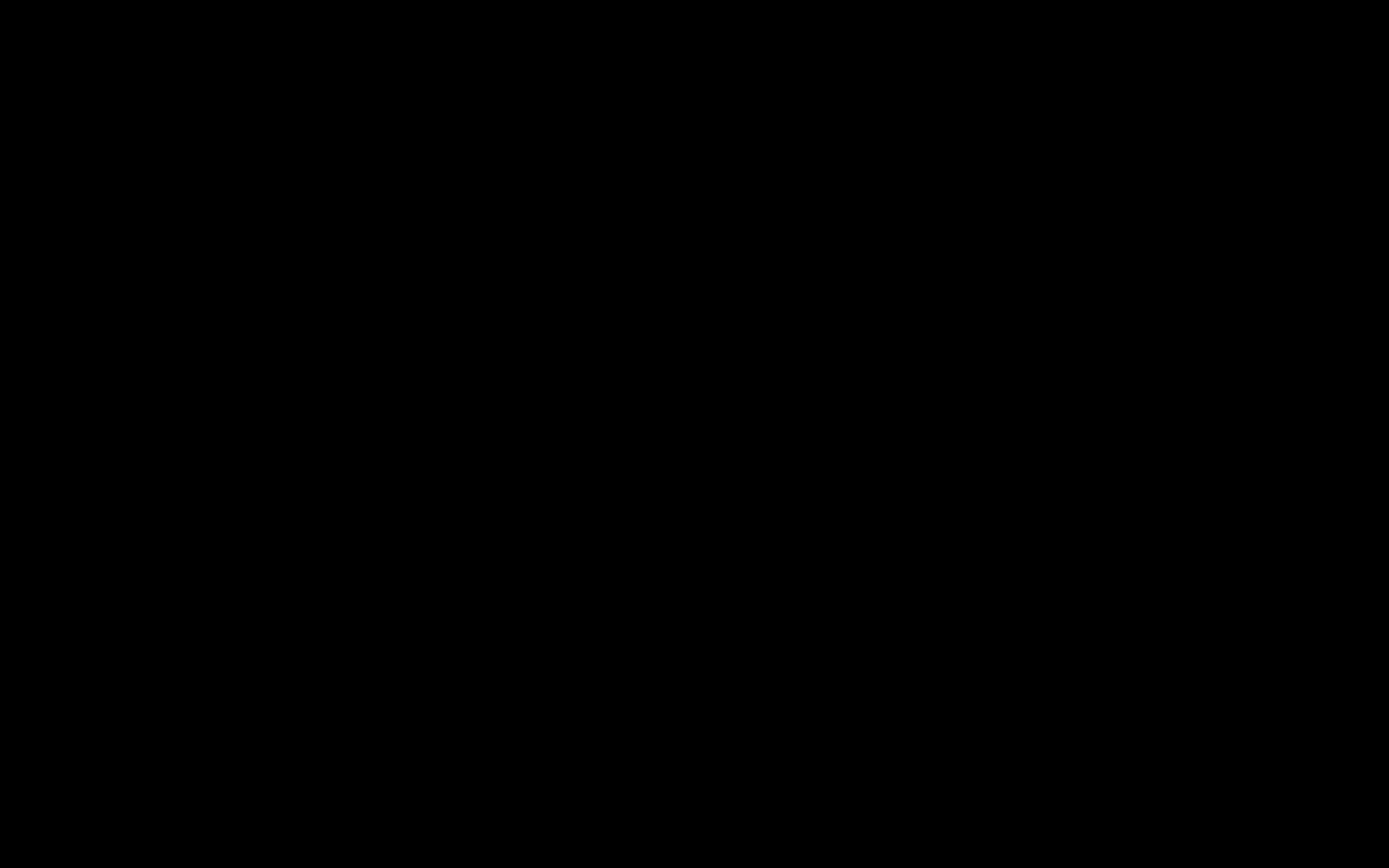 click at bounding box center (1364, 847) 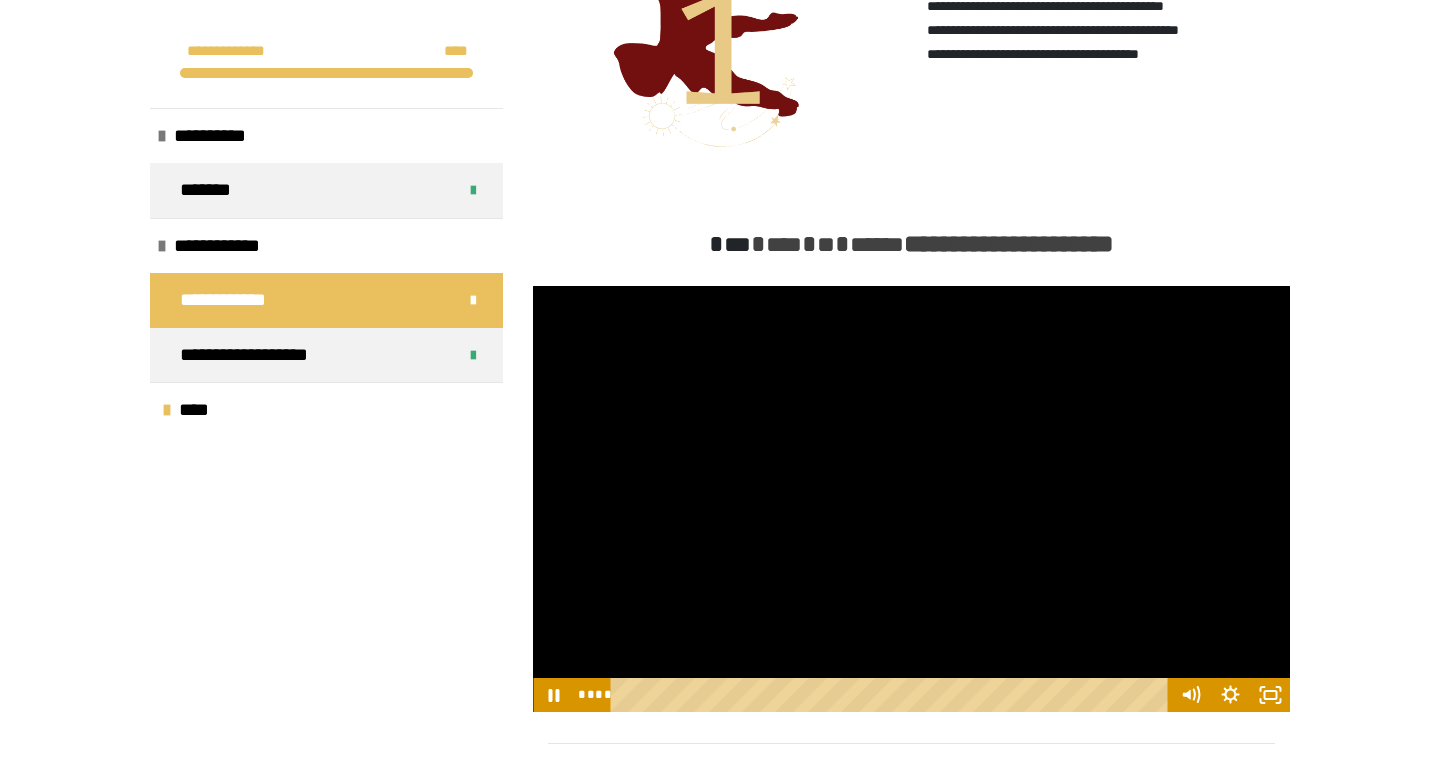 click at bounding box center (911, 499) 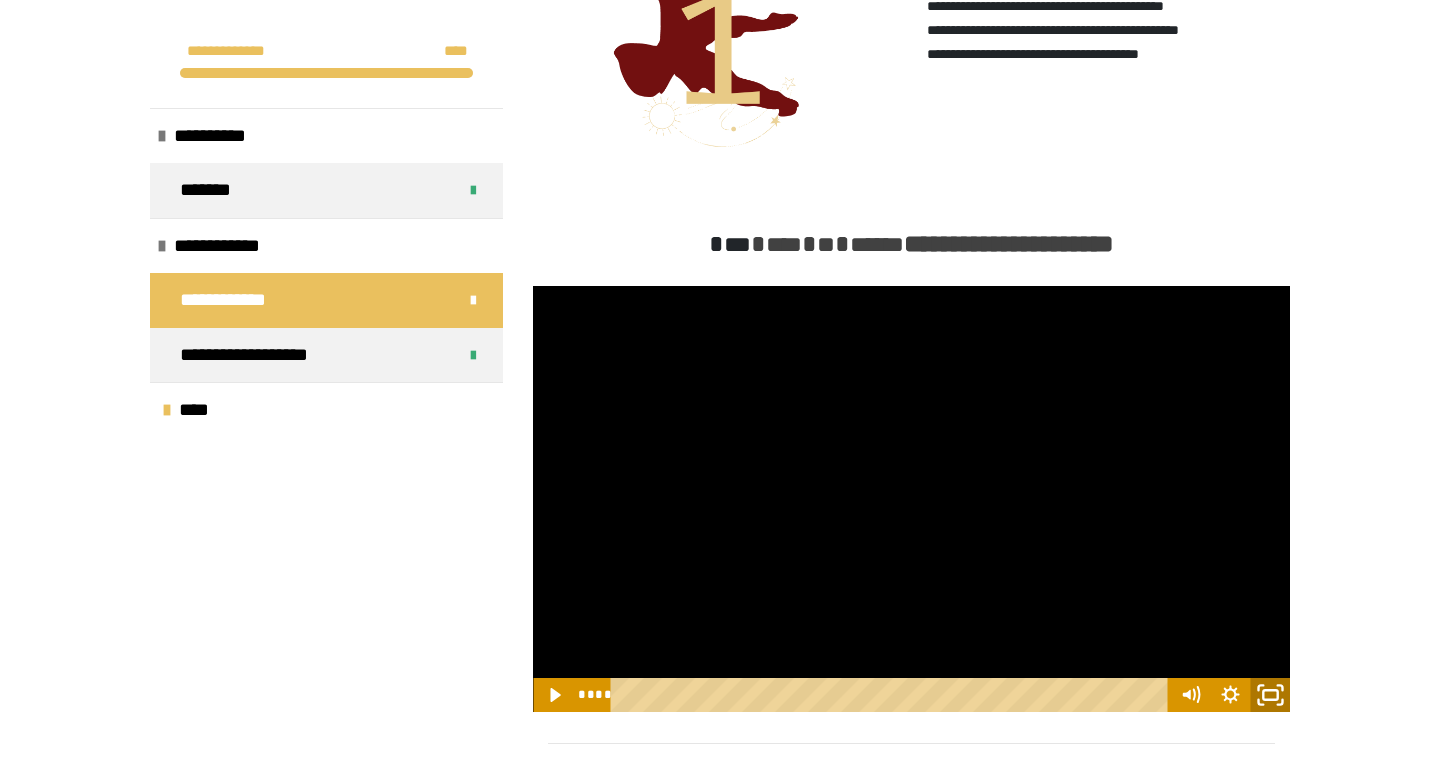 click 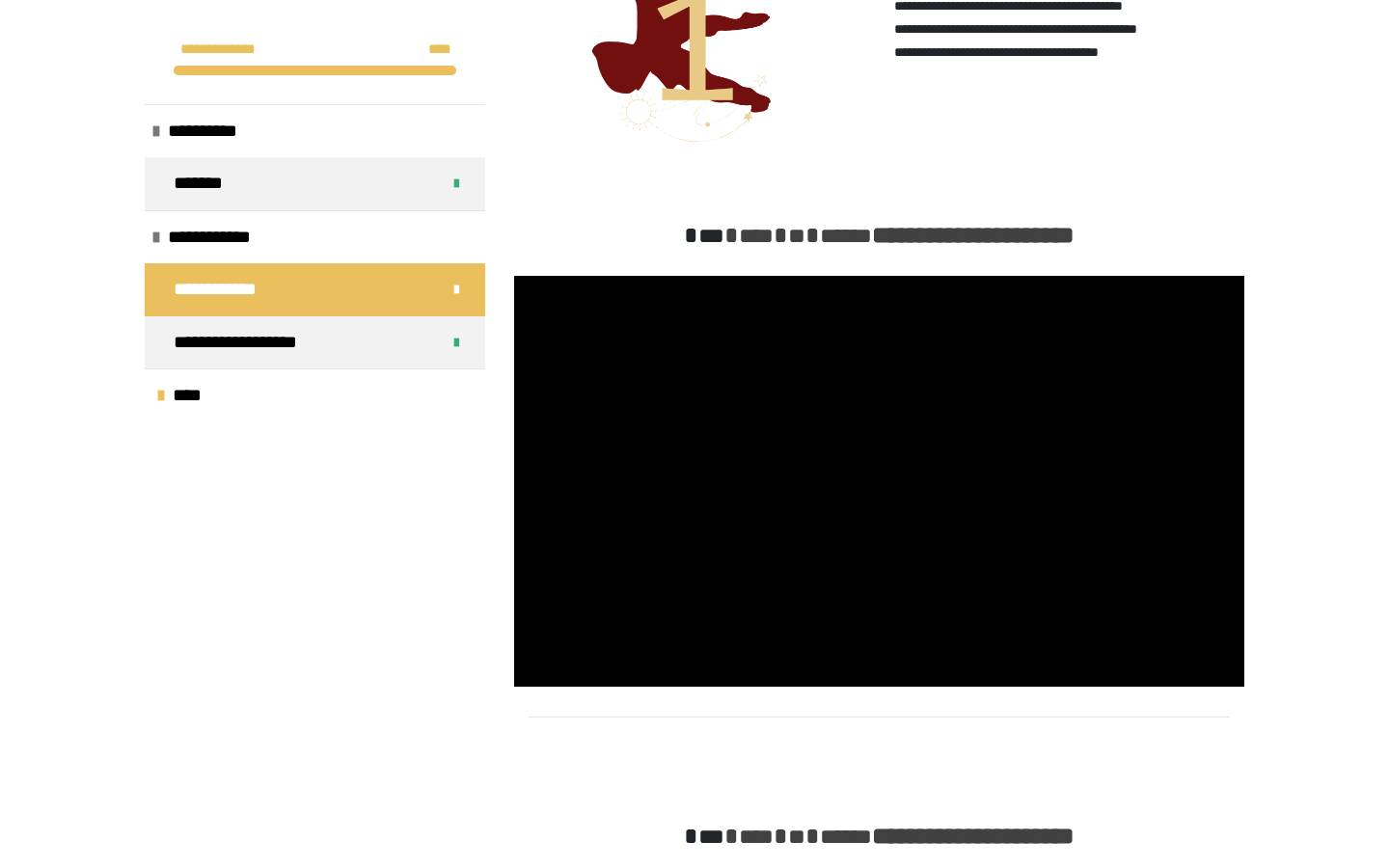 click at bounding box center [1219, 665] 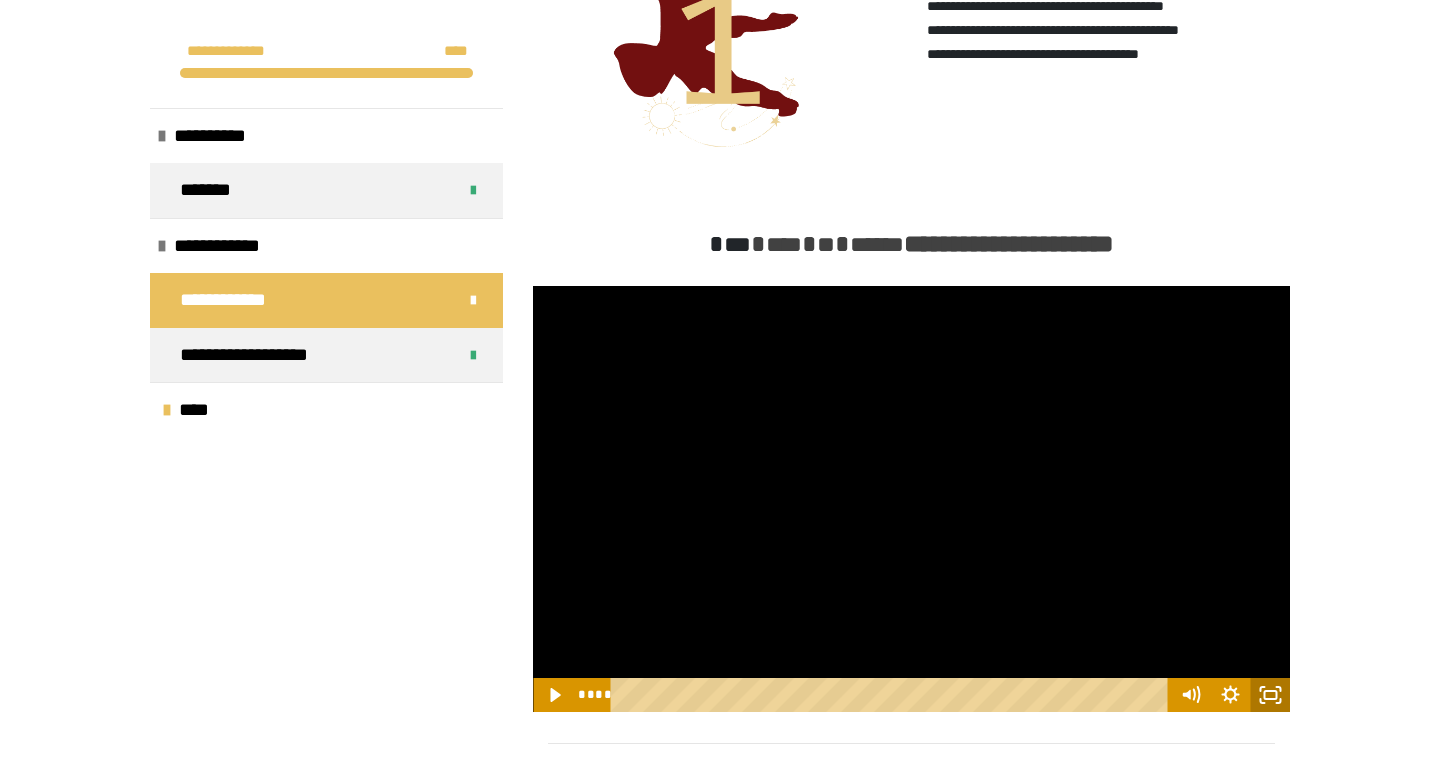 click 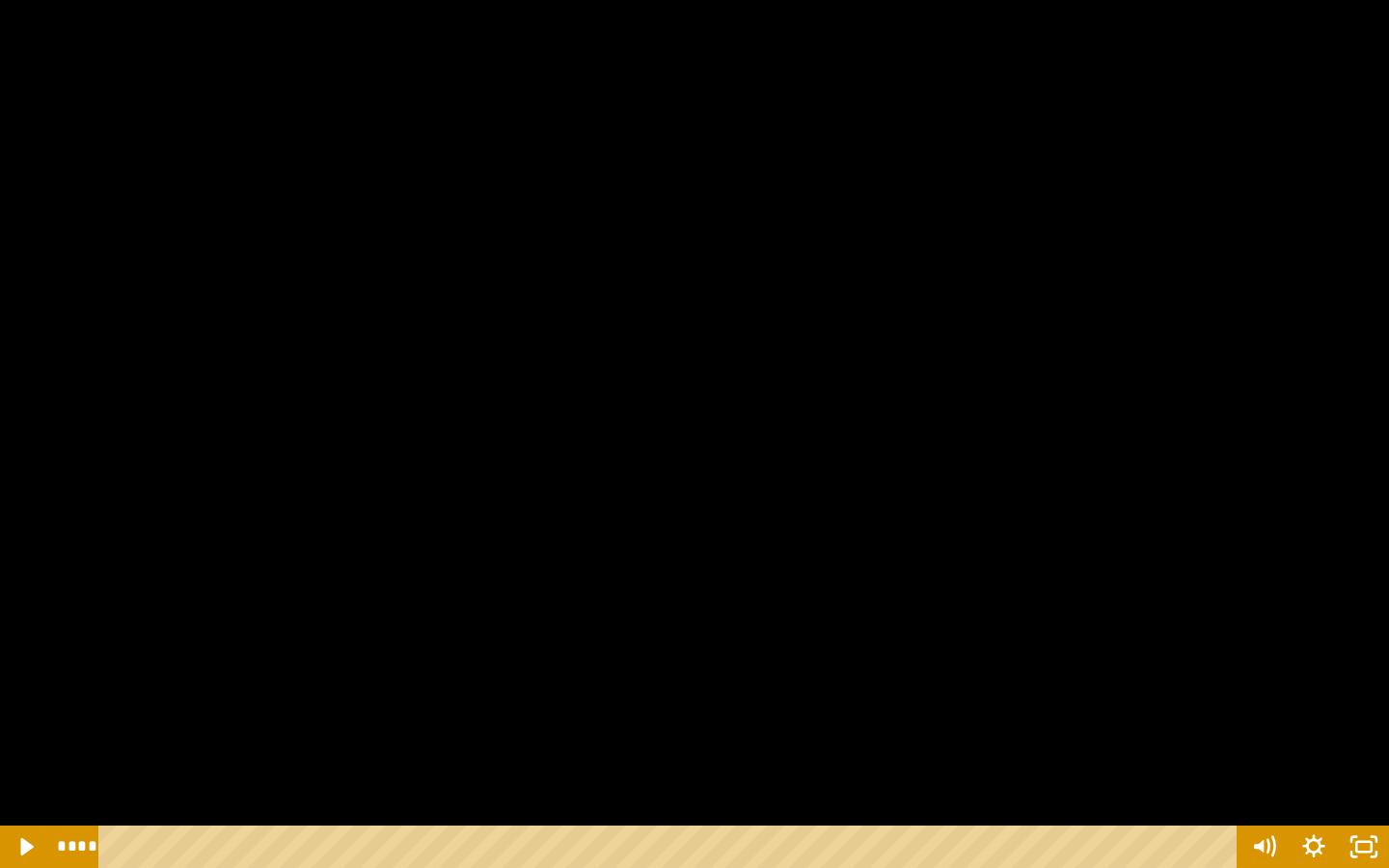 click at bounding box center (694, 434) 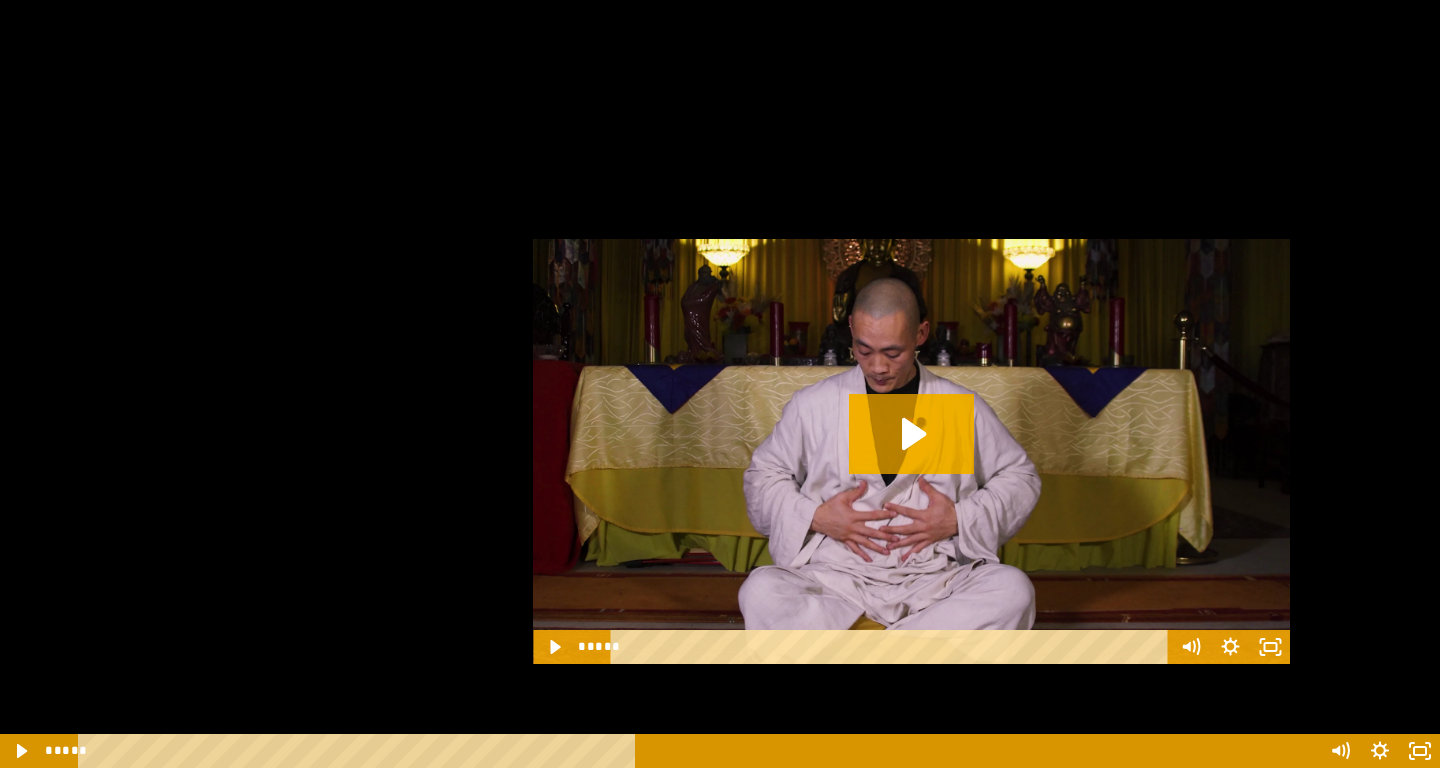 scroll, scrollTop: 1209, scrollLeft: 0, axis: vertical 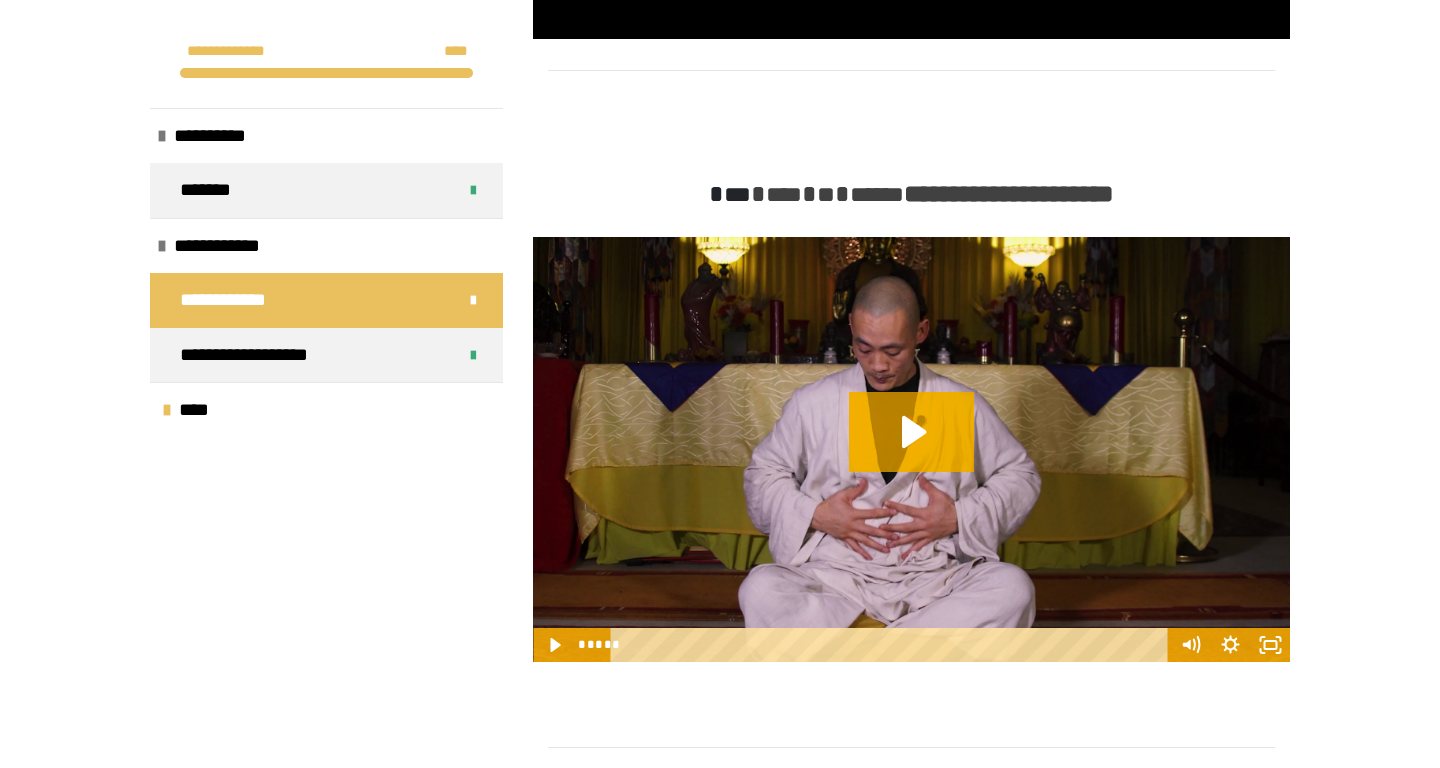 click 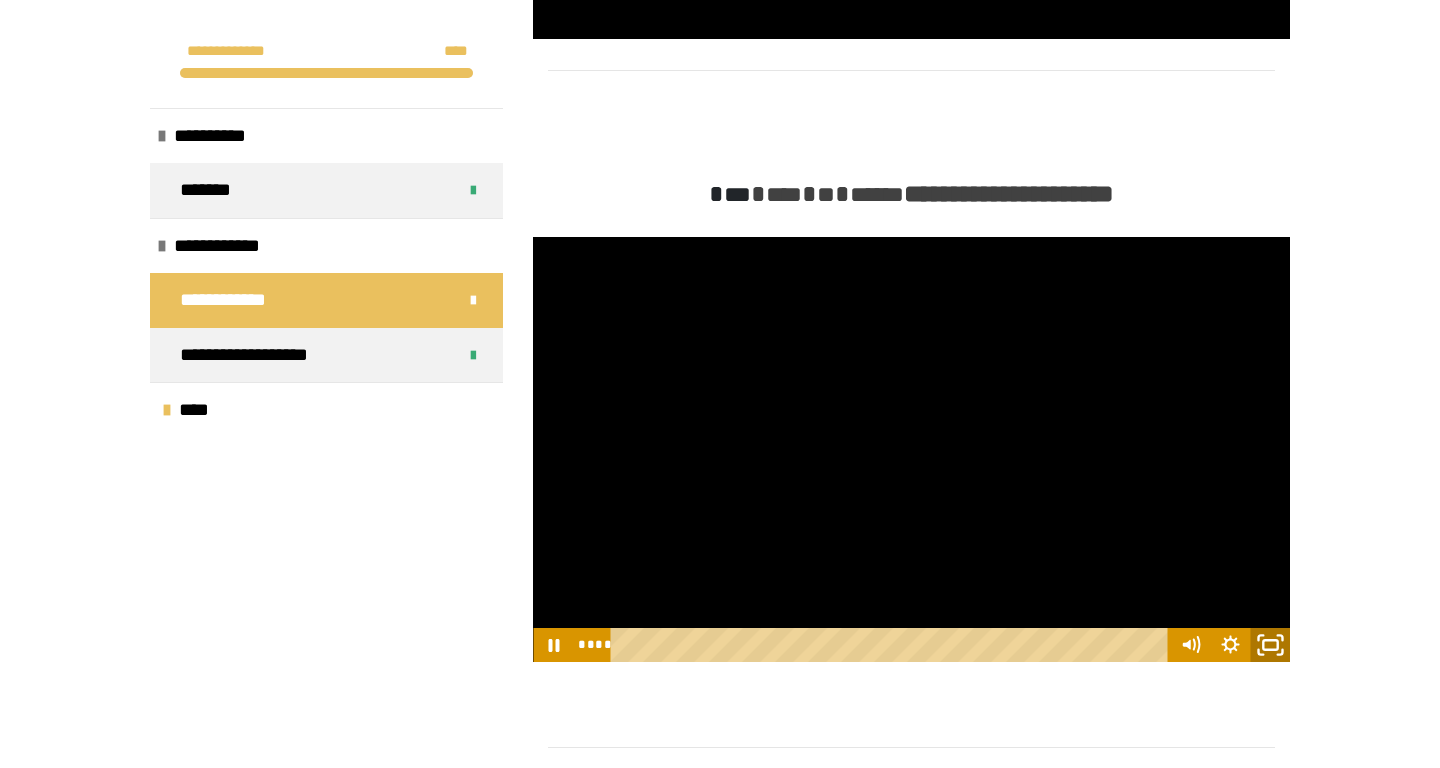 click 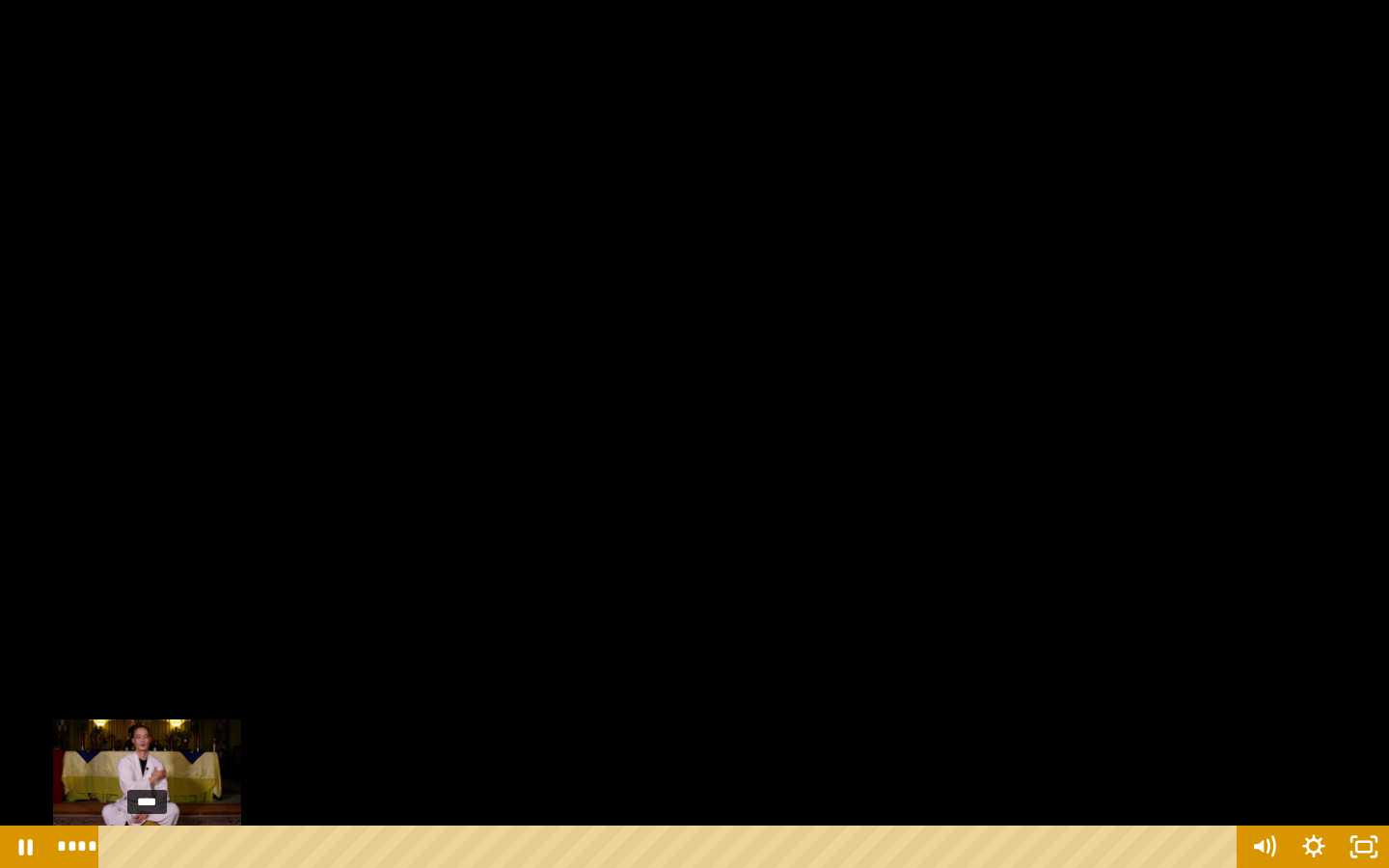 click on "****" at bounding box center [671, 847] 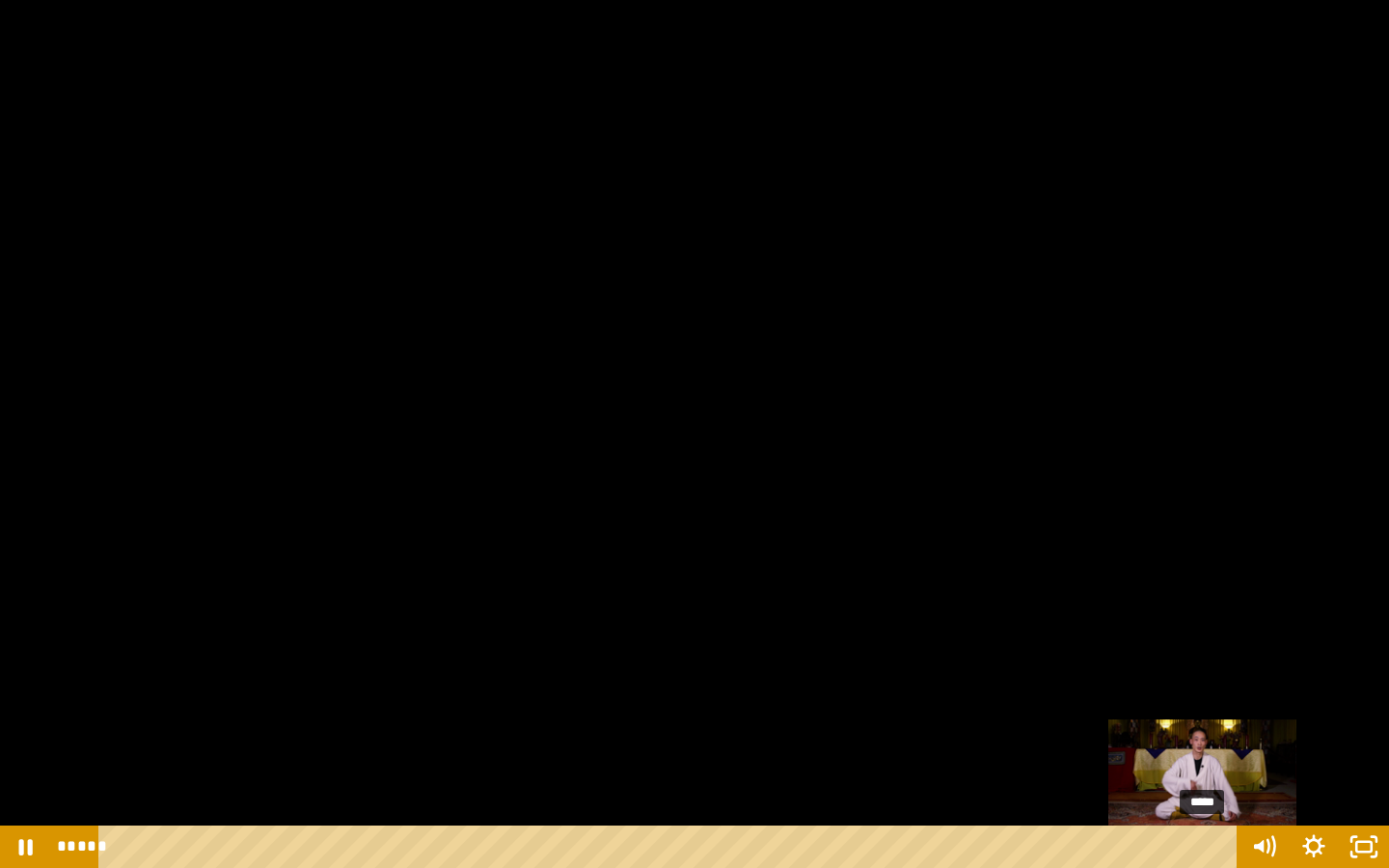 click on "*****" at bounding box center (671, 847) 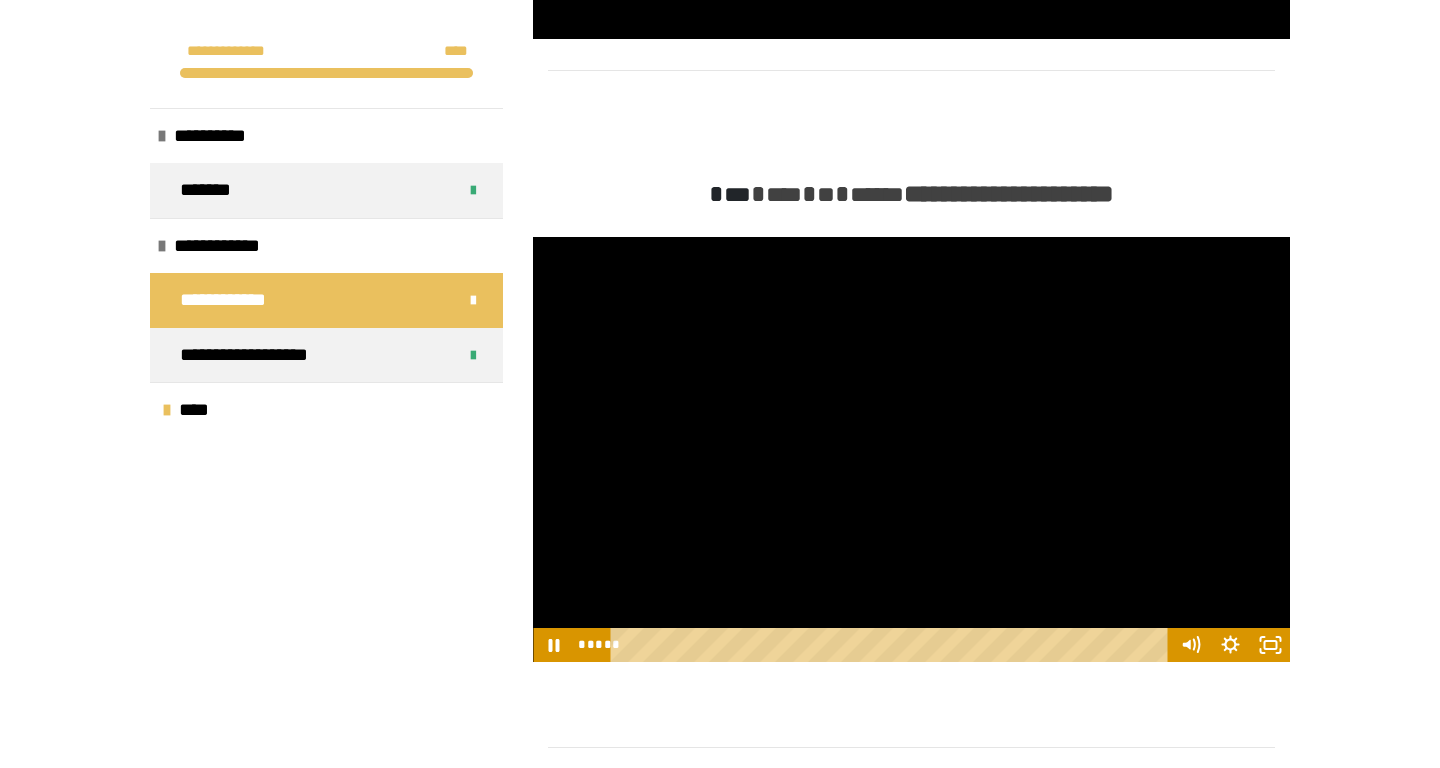 click at bounding box center [911, 450] 